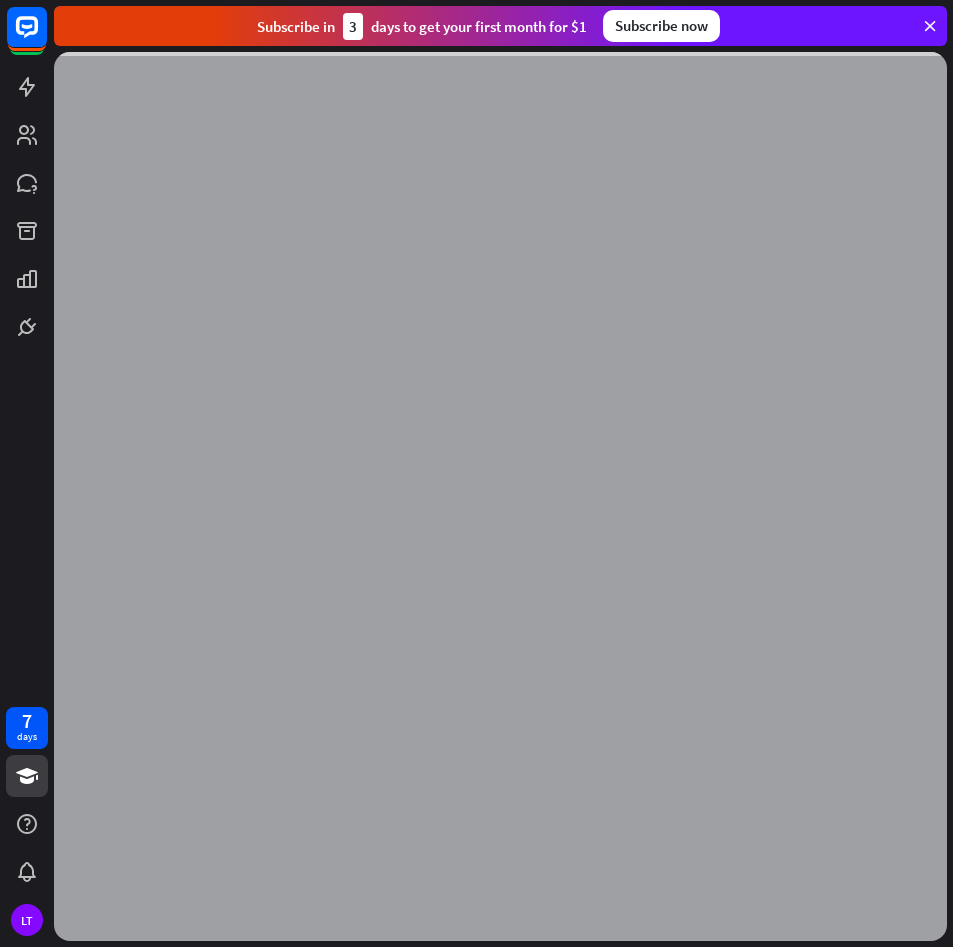 scroll, scrollTop: 0, scrollLeft: 0, axis: both 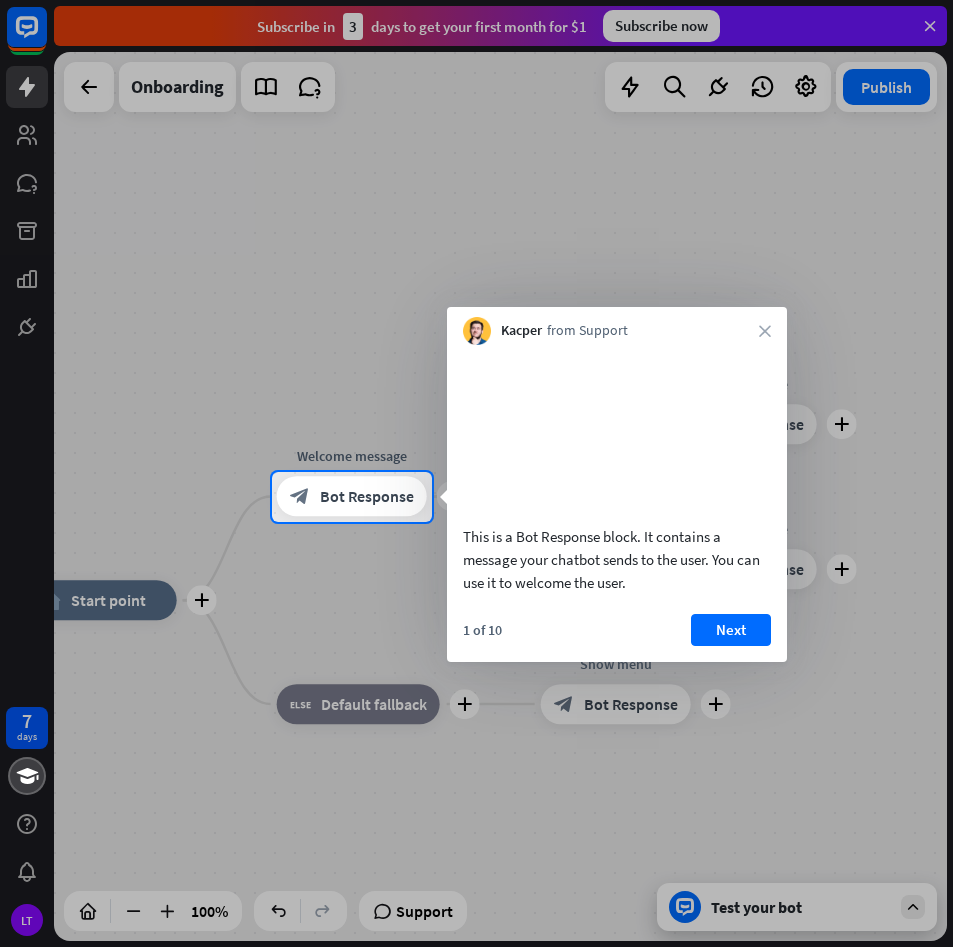 click on "Kacper
from Support
close" at bounding box center [617, 326] 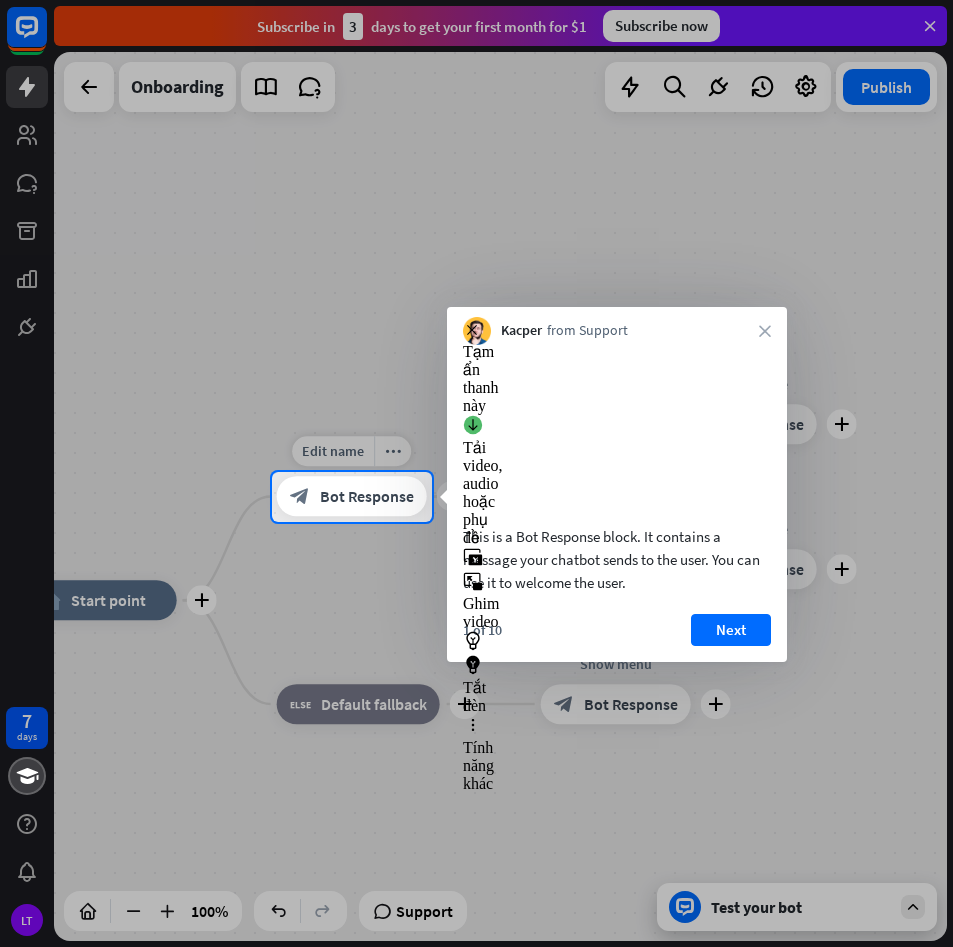 click on "7 days LT close Product Help First steps Get started with ChatBot Help Center Follow step-by-step tutorials Academy Level up your skill set Contact us Connect with our Product Experts Subscribe in 3 days to get your first month for $1 Subscribe now plus home_2 Start point Edit name more_horiz plus Welcome message block_bot_response Bot Response plus block_user_input plus Show response block_bot_response Bot Response plus block_user_input plus Show response" at bounding box center (476, 473) 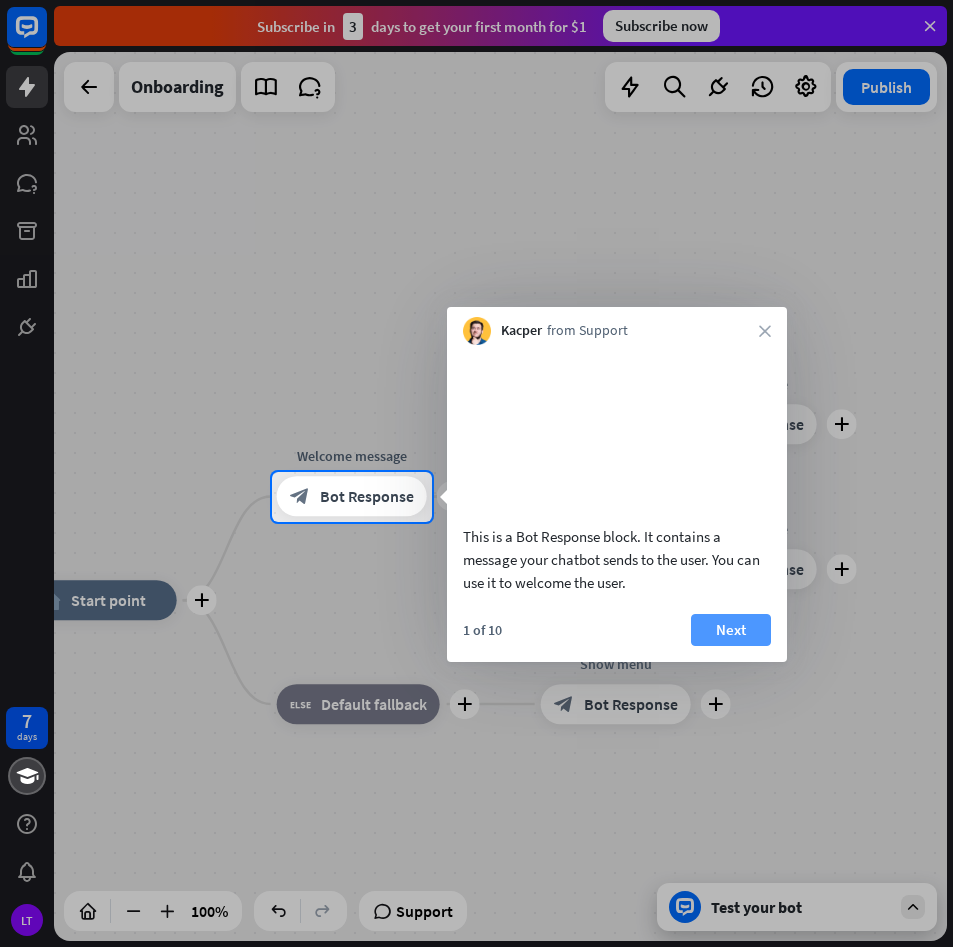 click on "Next" at bounding box center (731, 630) 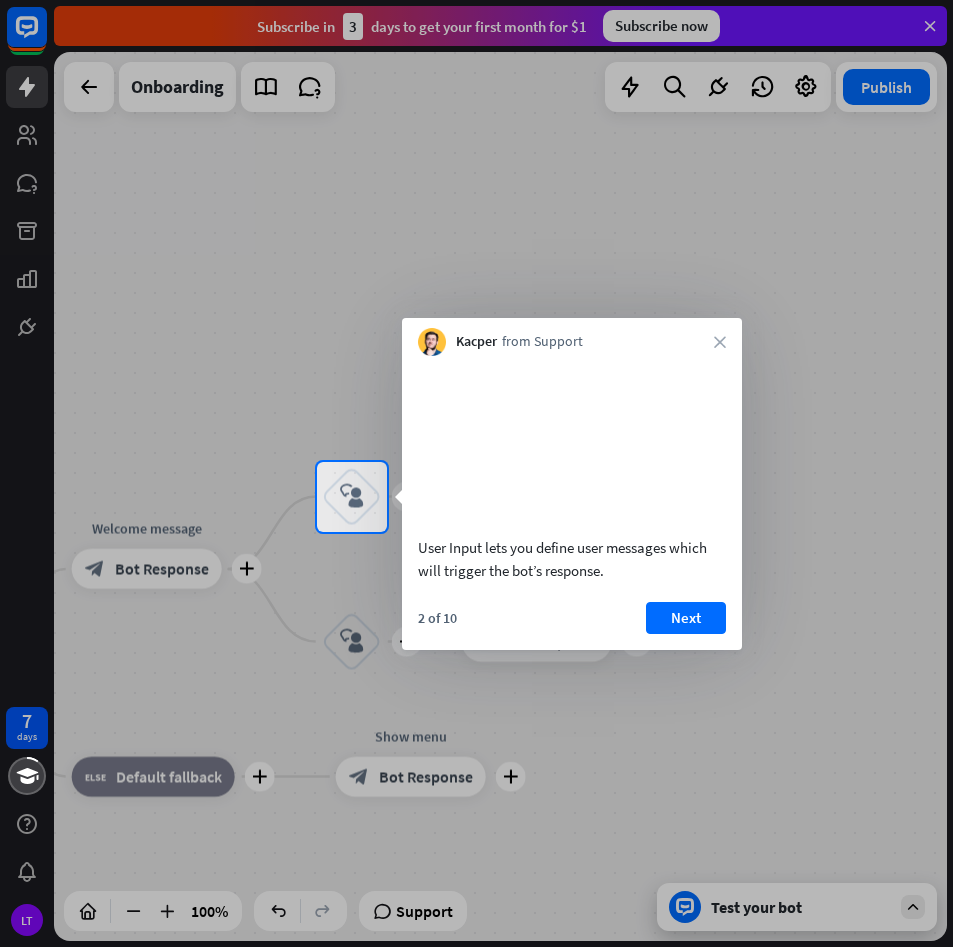 click on "Next" at bounding box center [686, 618] 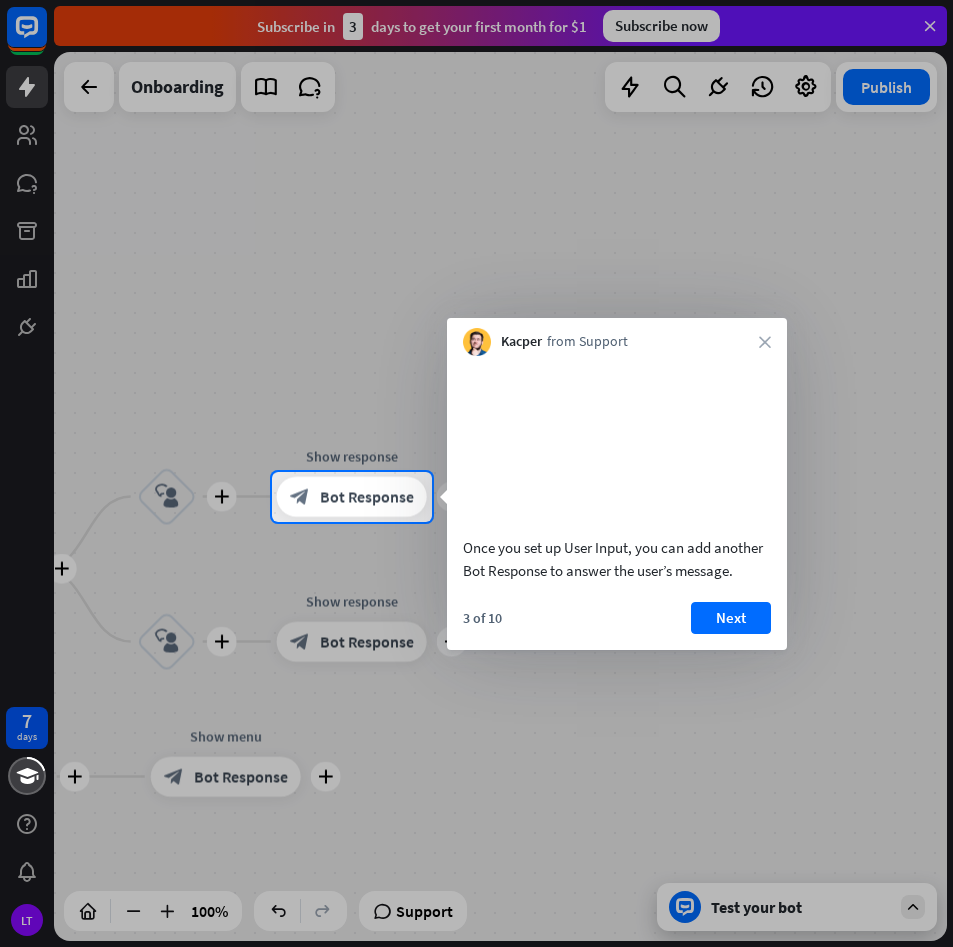click on "3 of 10
Next" at bounding box center [617, 626] 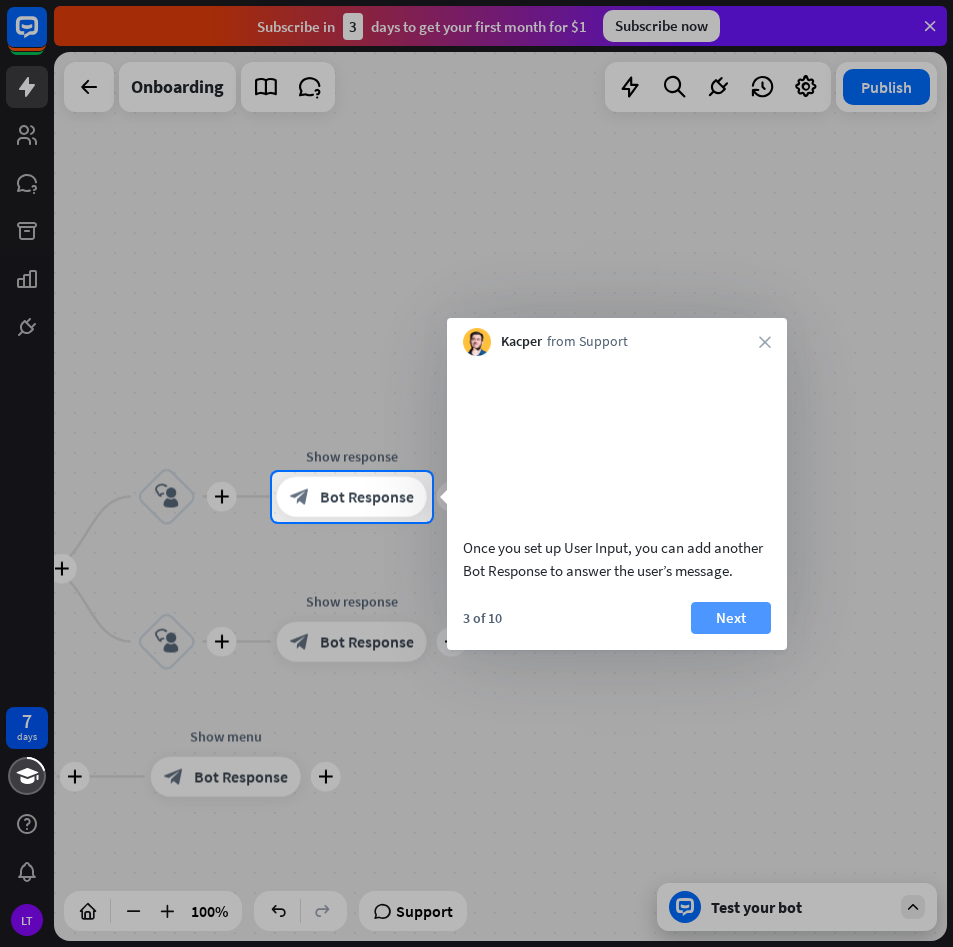 click on "Next" at bounding box center (731, 618) 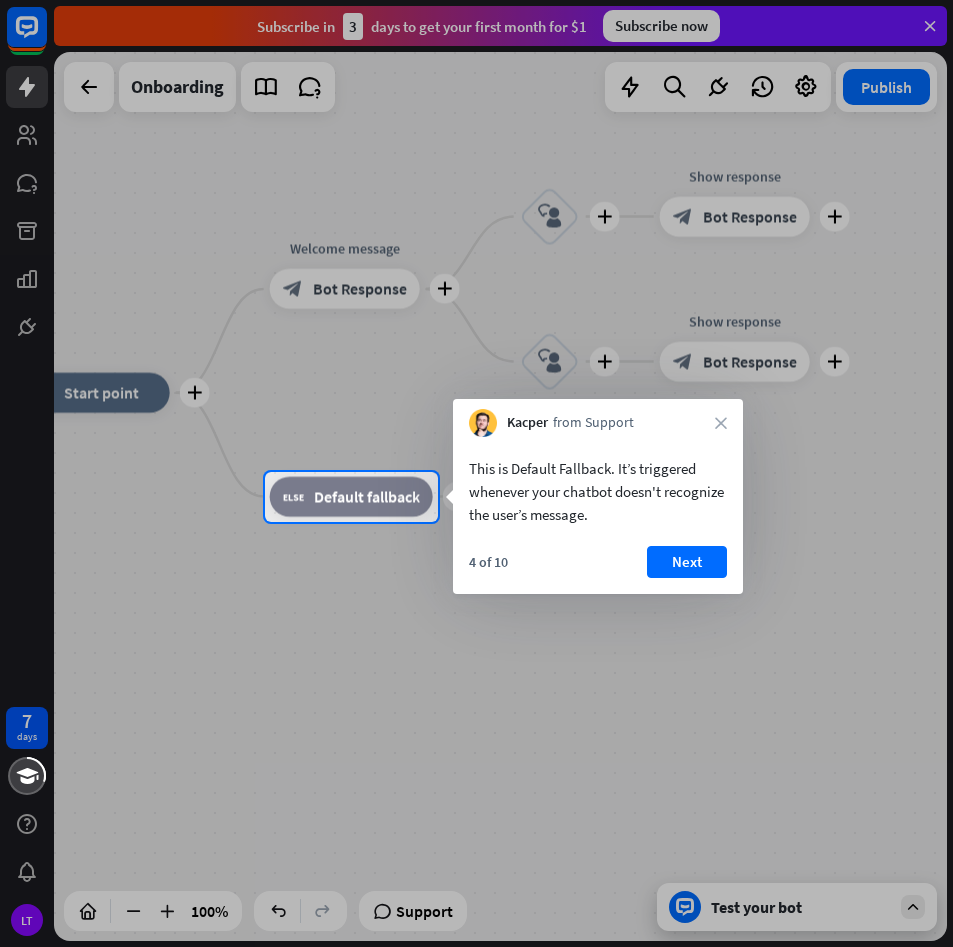click at bounding box center (476, 236) 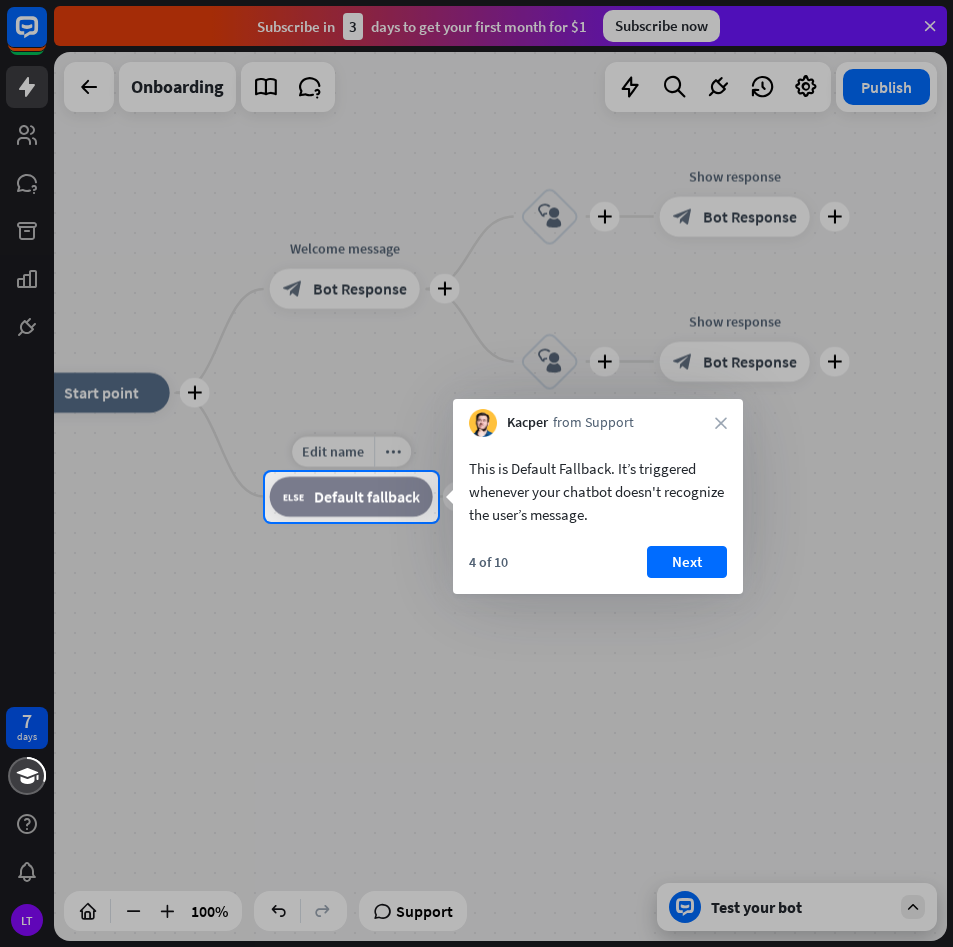 click on "Default fallback" at bounding box center [367, 497] 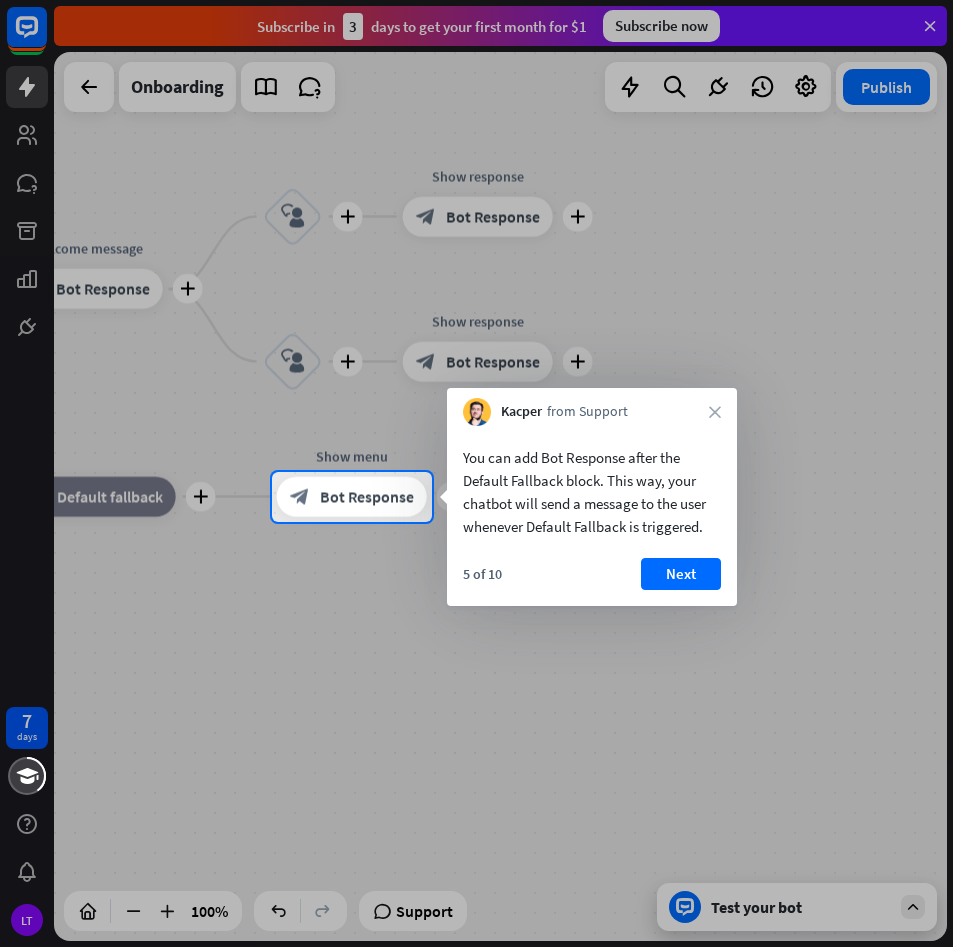 click on "5 of 10 Next" at bounding box center [592, 582] 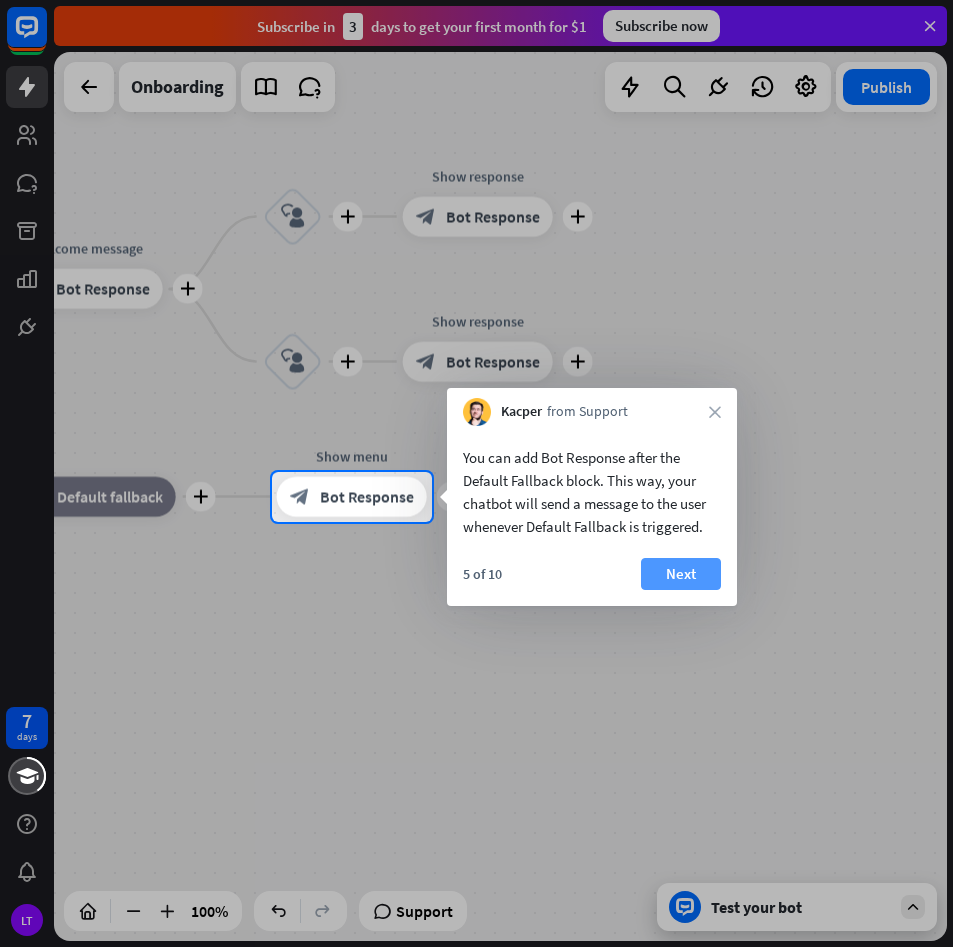 click on "Next" at bounding box center [681, 574] 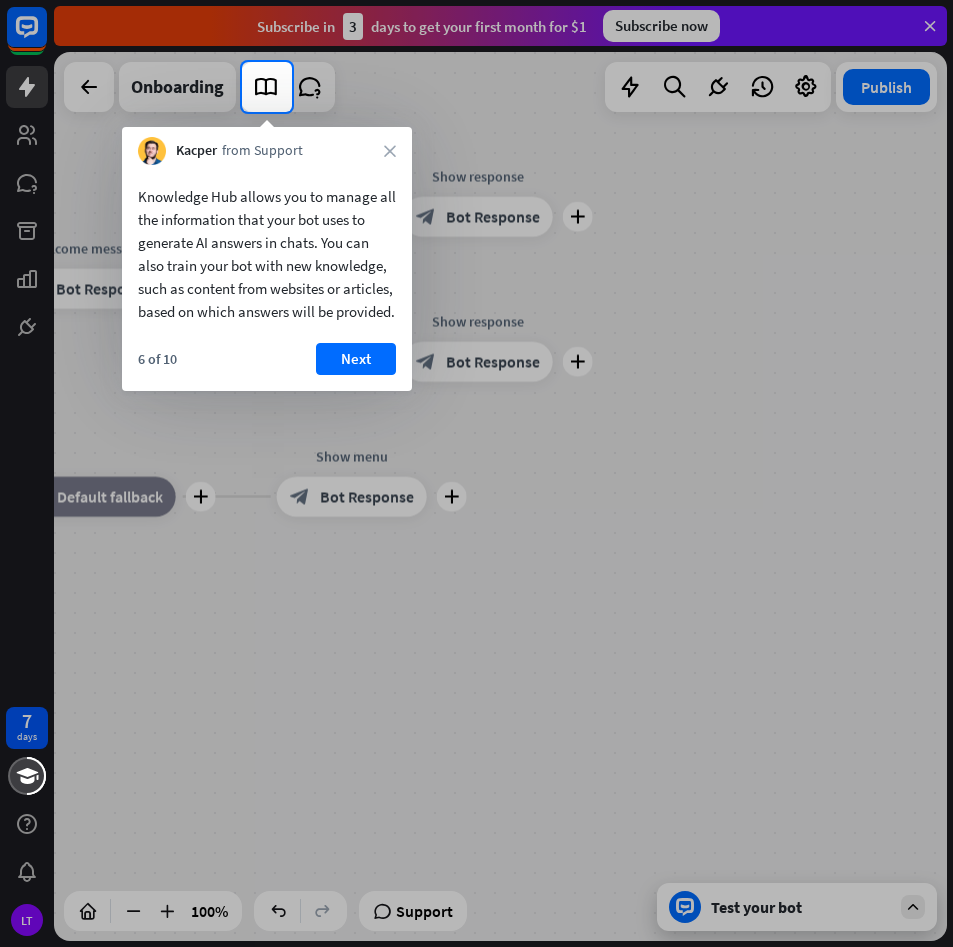 click at bounding box center [476, 529] 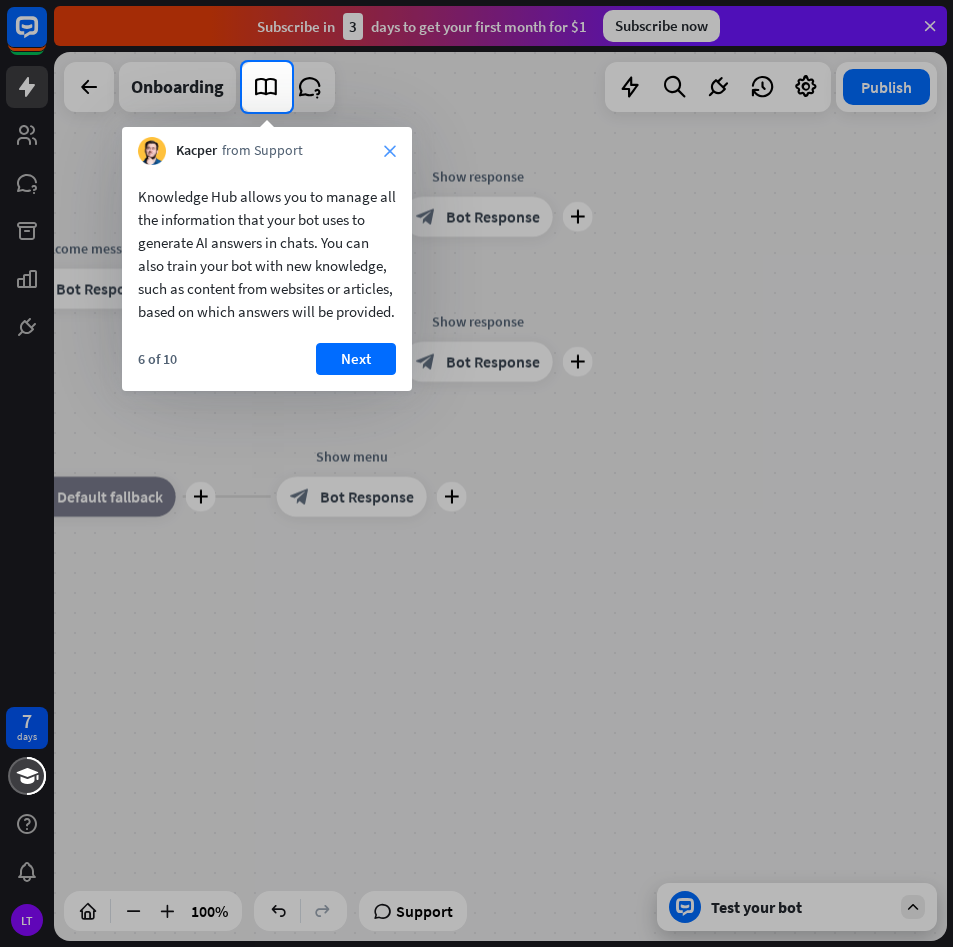 click on "close" at bounding box center [390, 151] 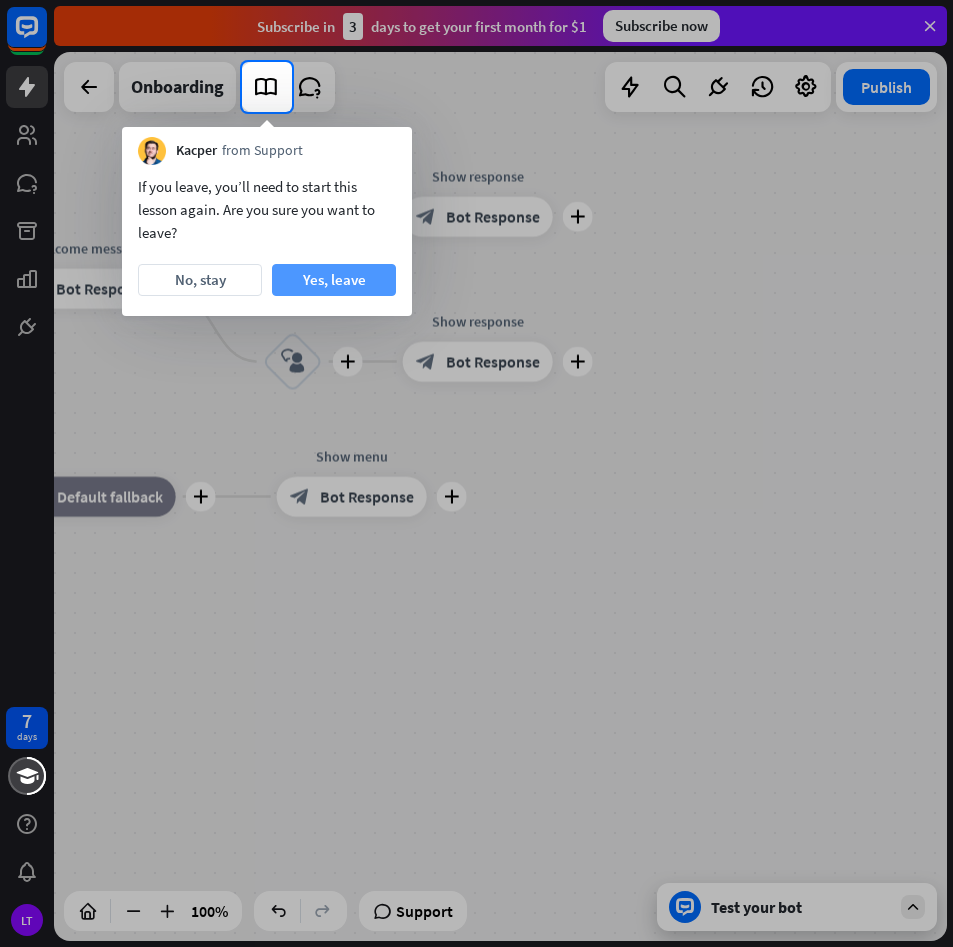 click on "Yes, leave" at bounding box center [334, 280] 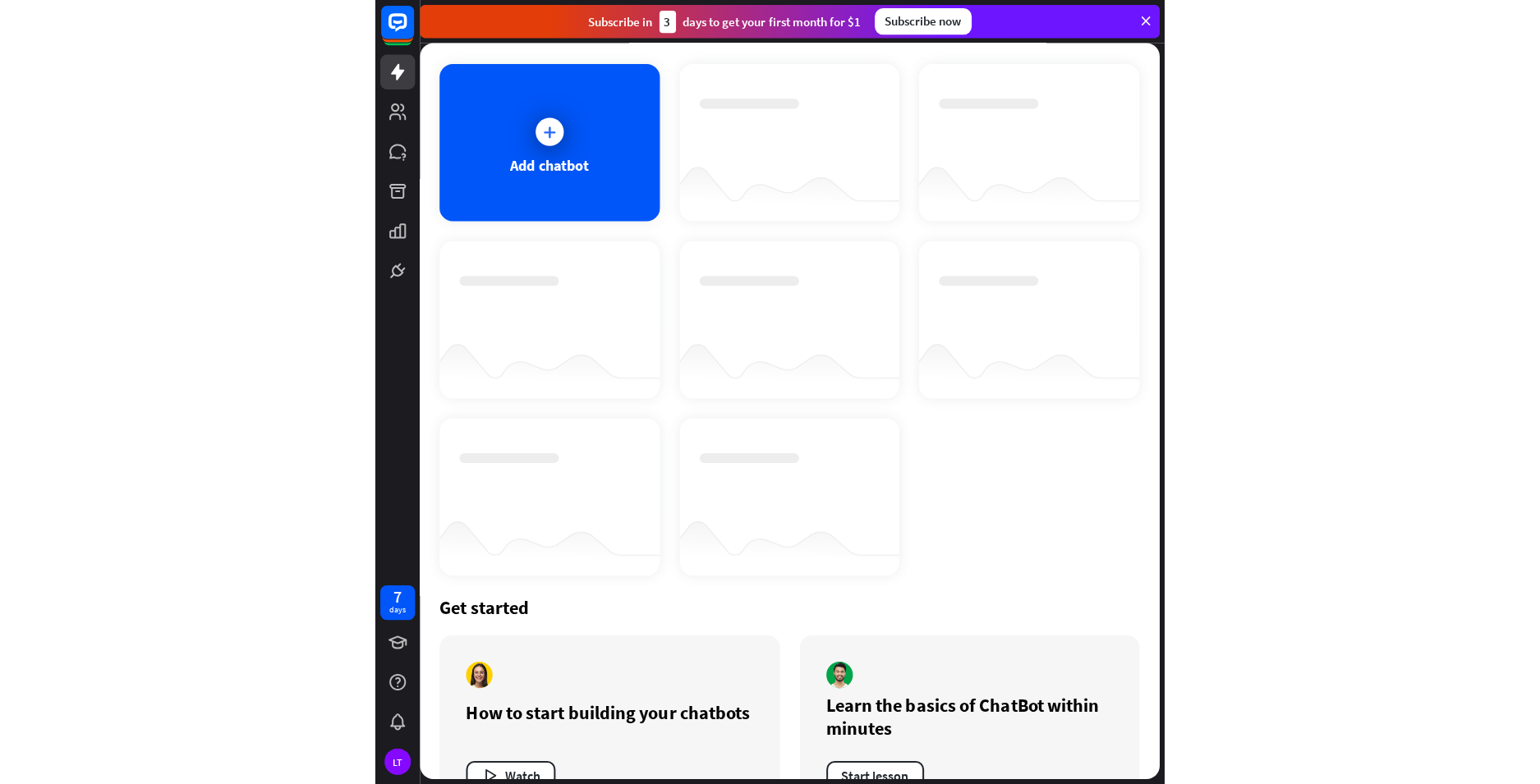 scroll, scrollTop: 0, scrollLeft: 0, axis: both 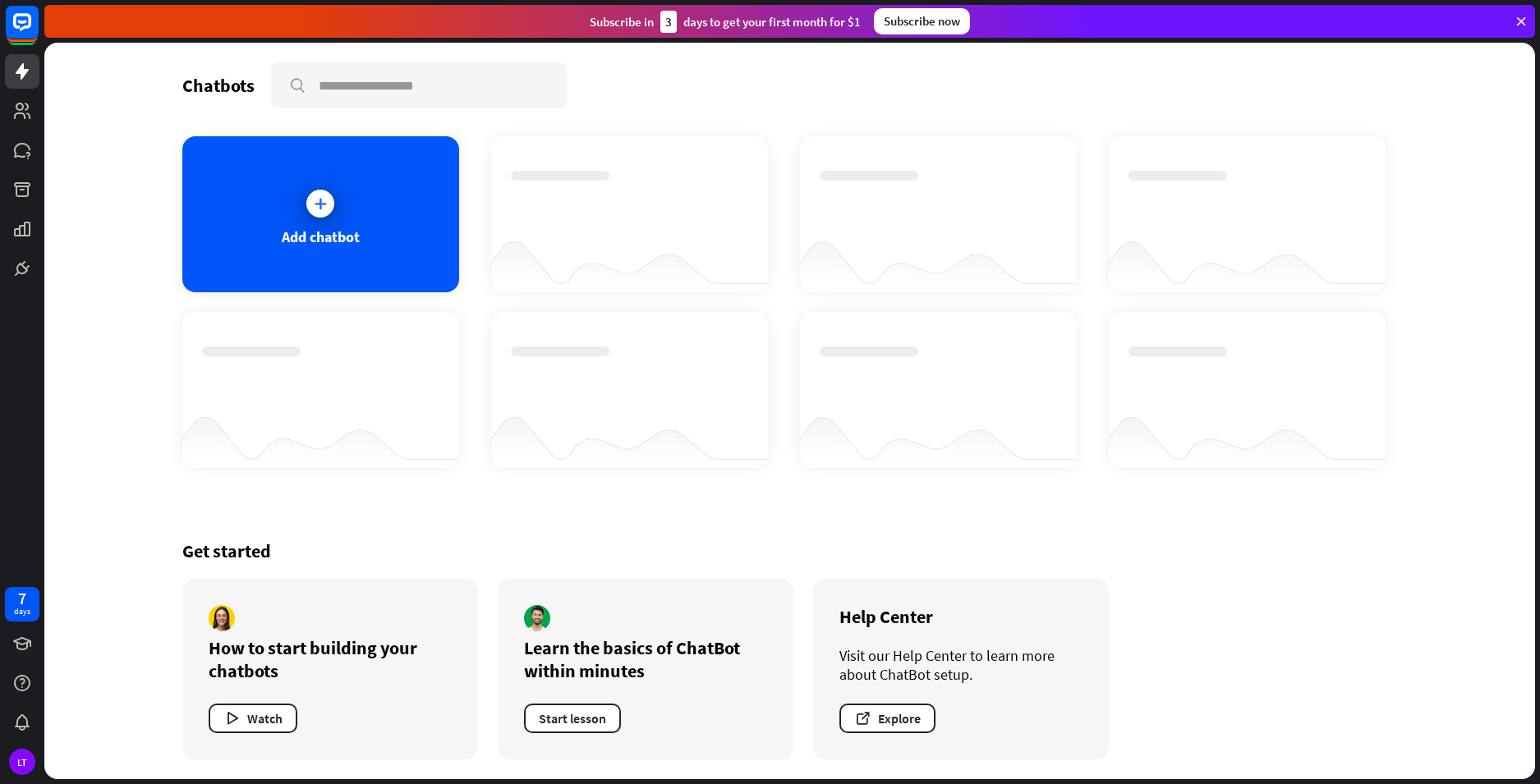 click on "Subscribe now" at bounding box center [922, 21] 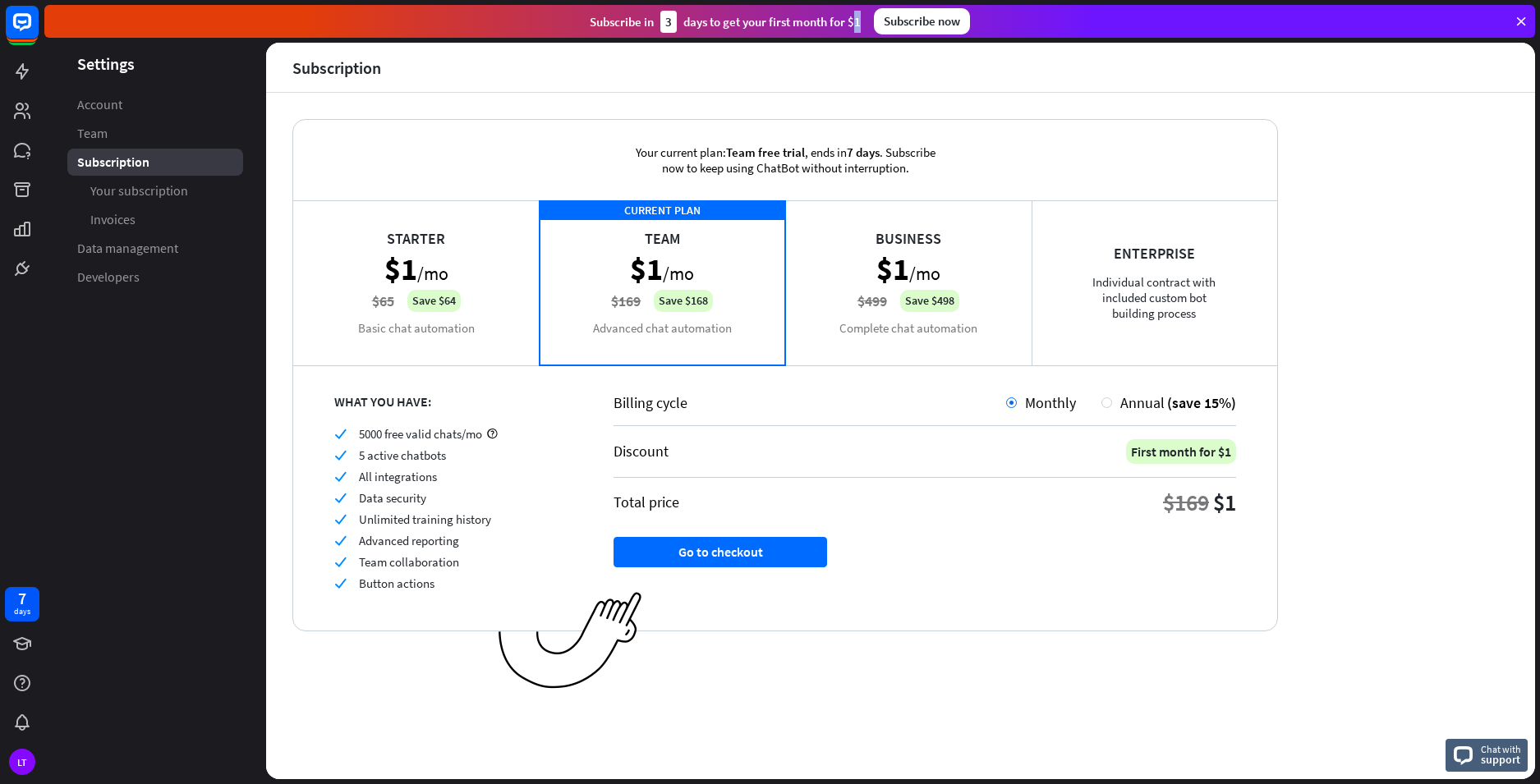 click on "Subscribe in 3 days to get your first month for $1" at bounding box center (725, 21) 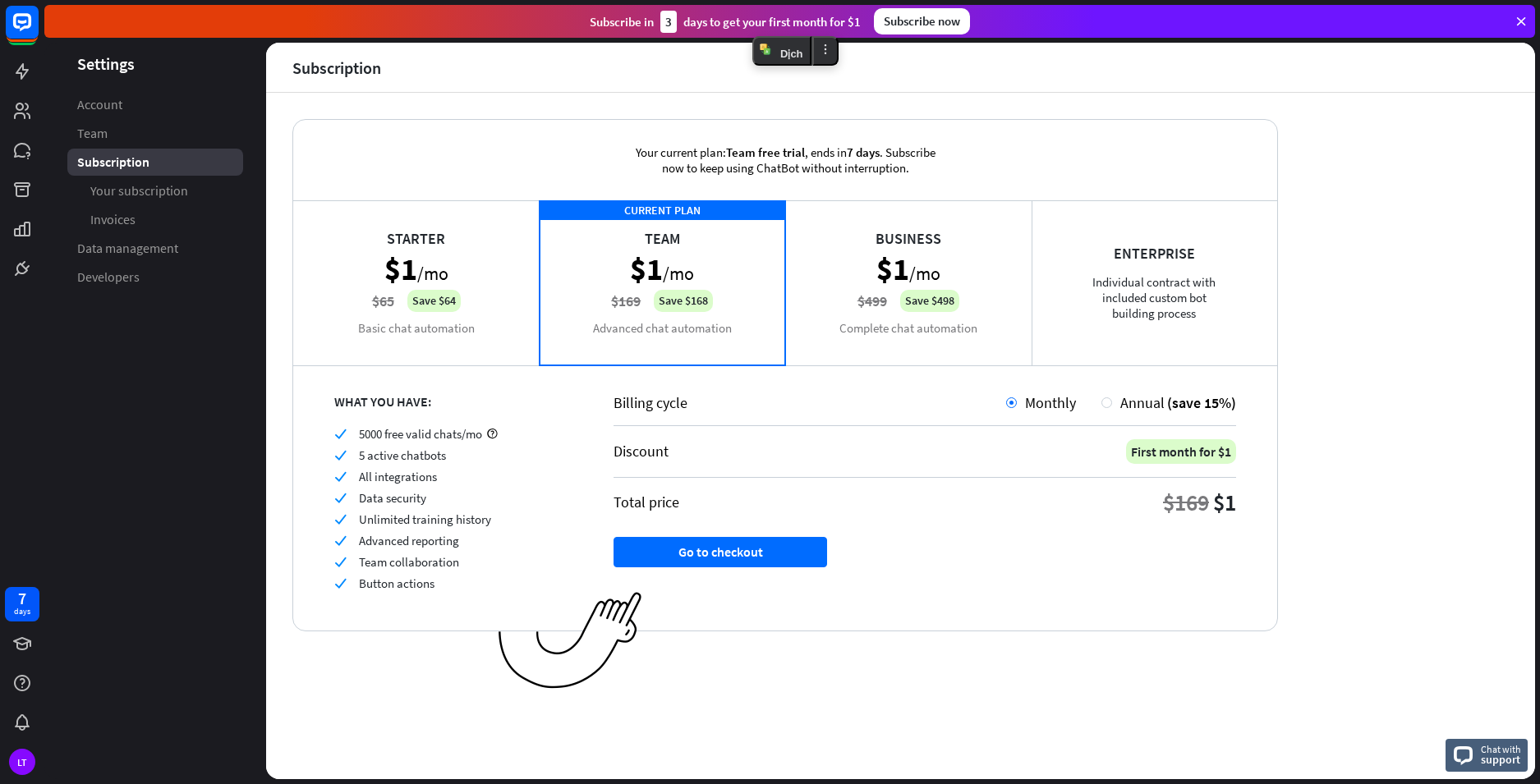 click on "Settings" at bounding box center [155, 63] 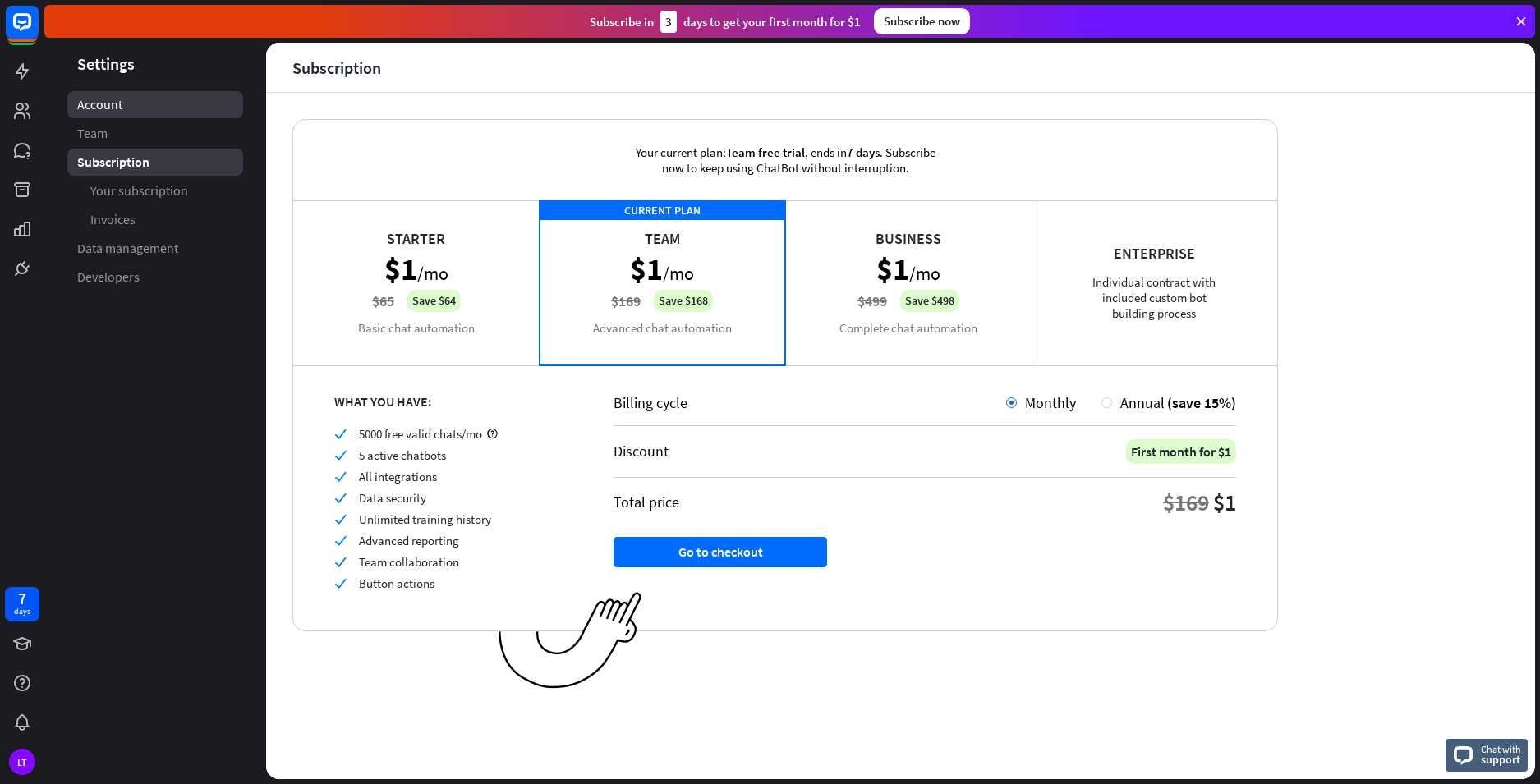 click on "Account" at bounding box center [99, 104] 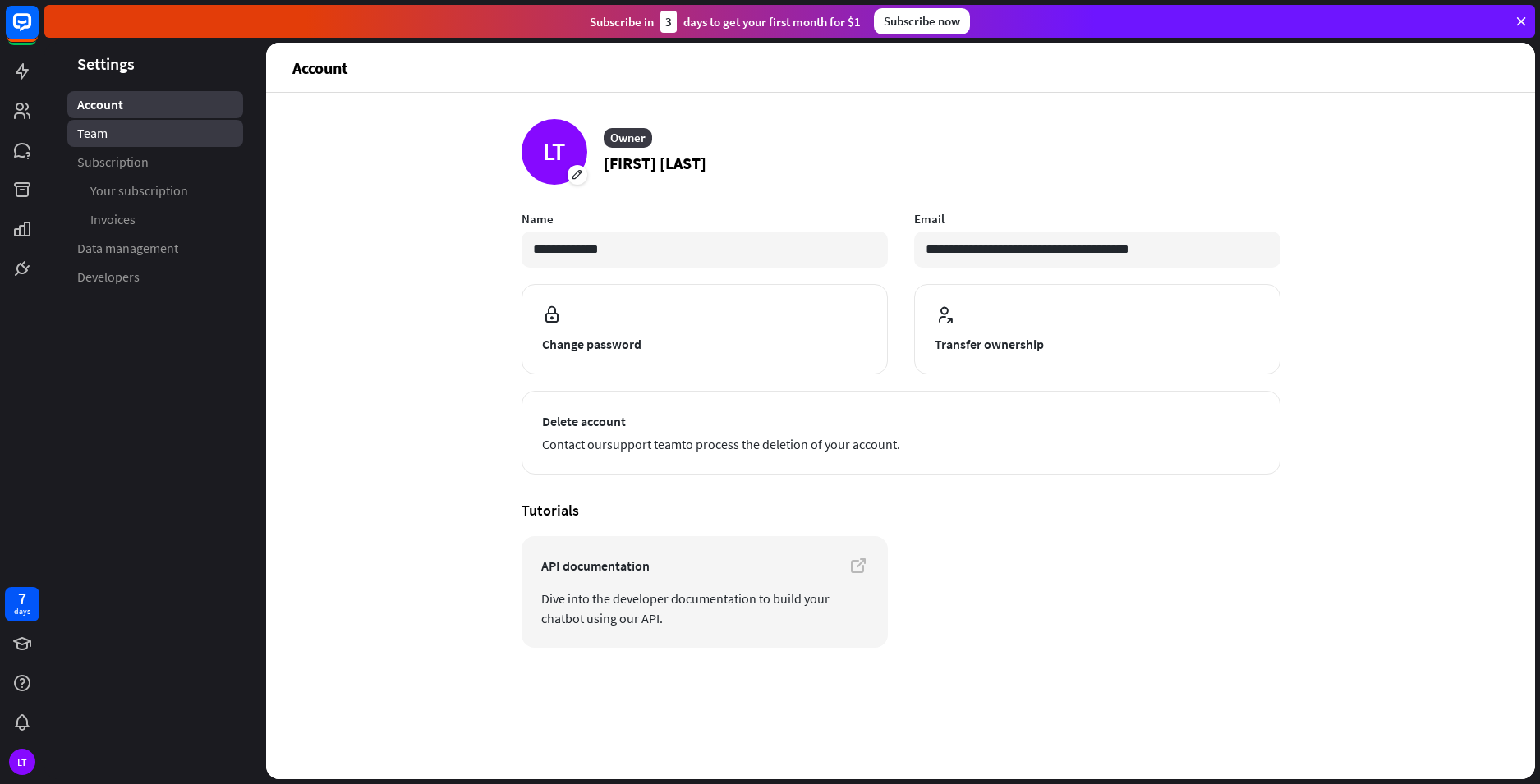 click on "Team" at bounding box center (92, 133) 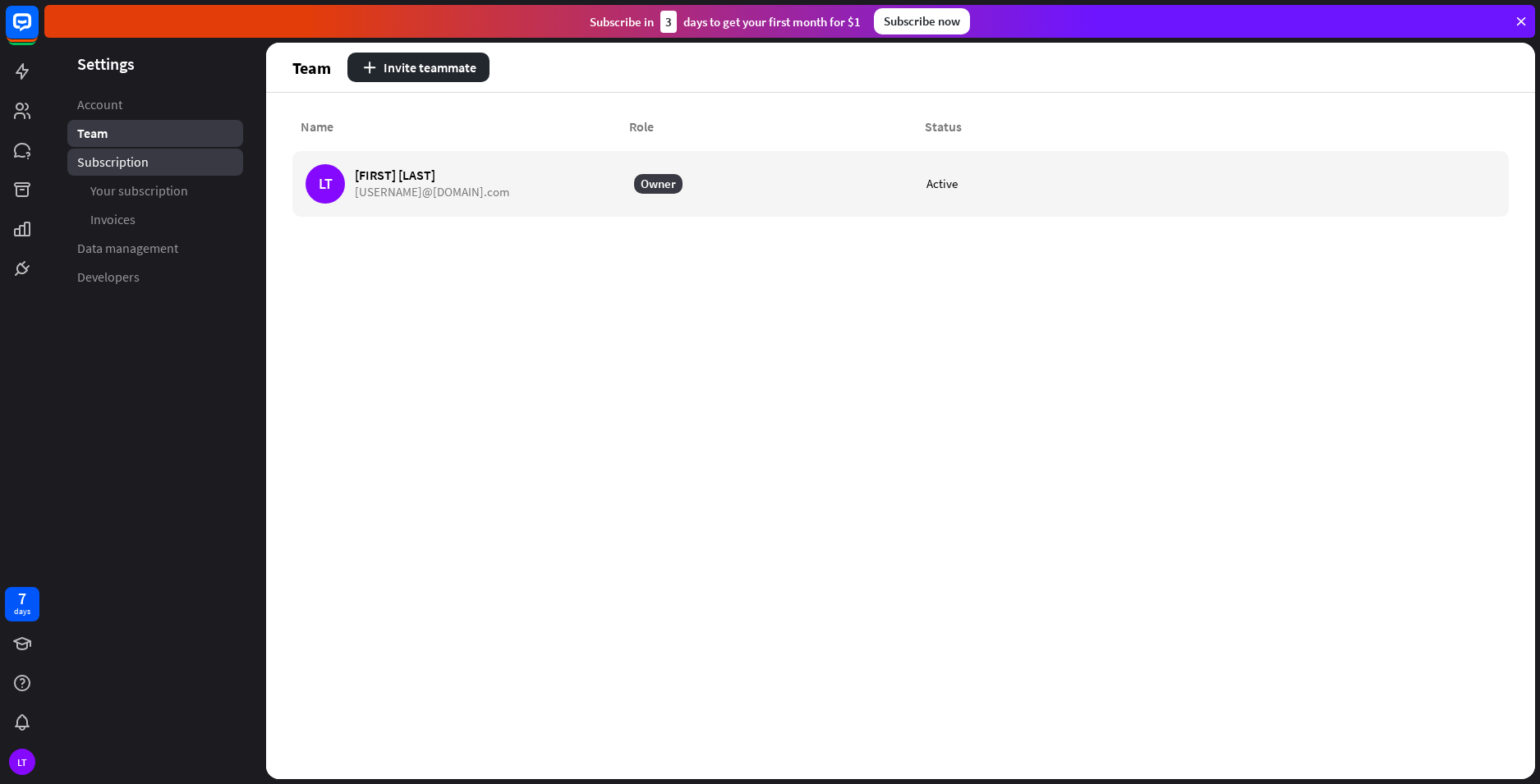 click on "Subscription" at bounding box center (113, 162) 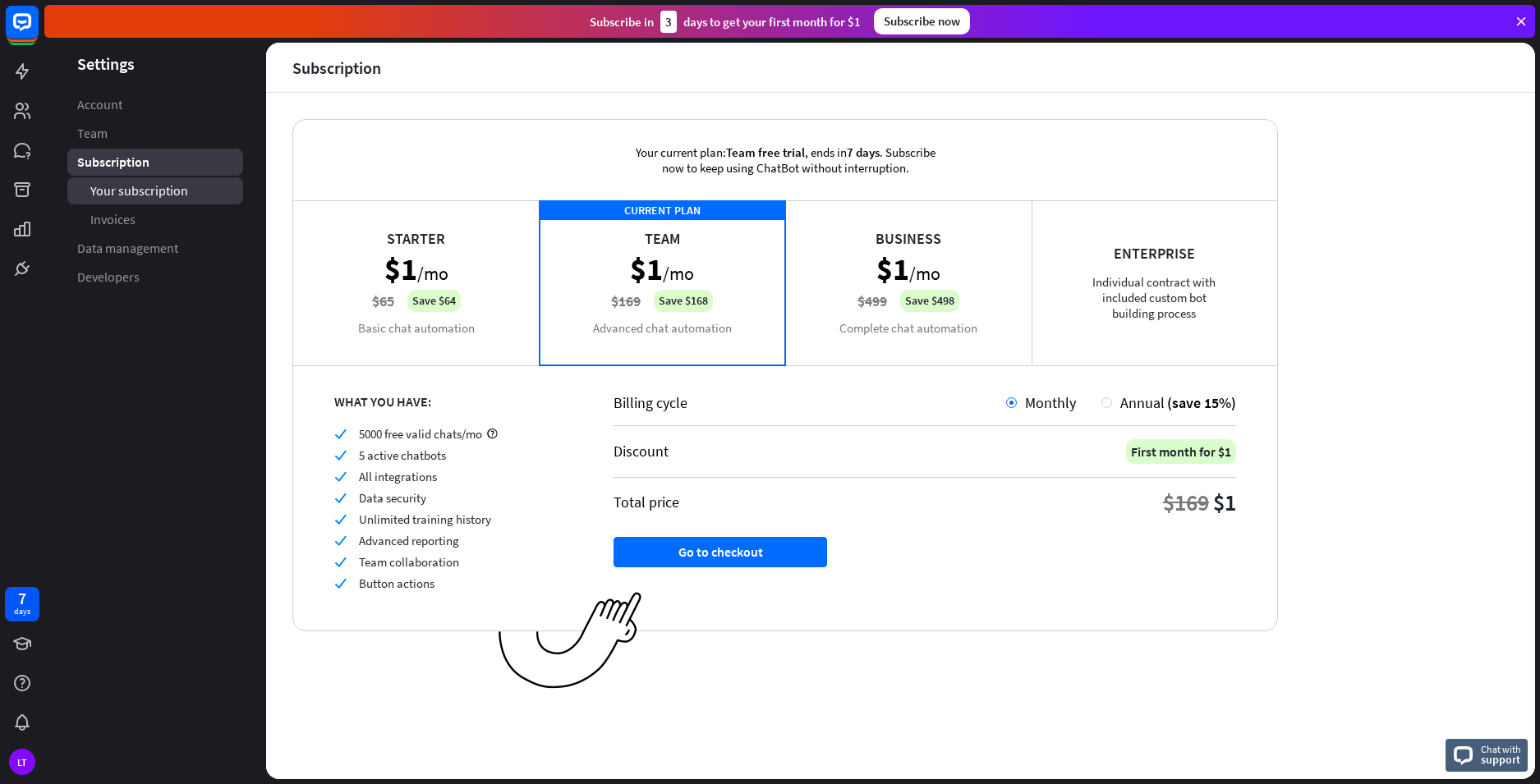 click on "Your subscription" at bounding box center [139, 190] 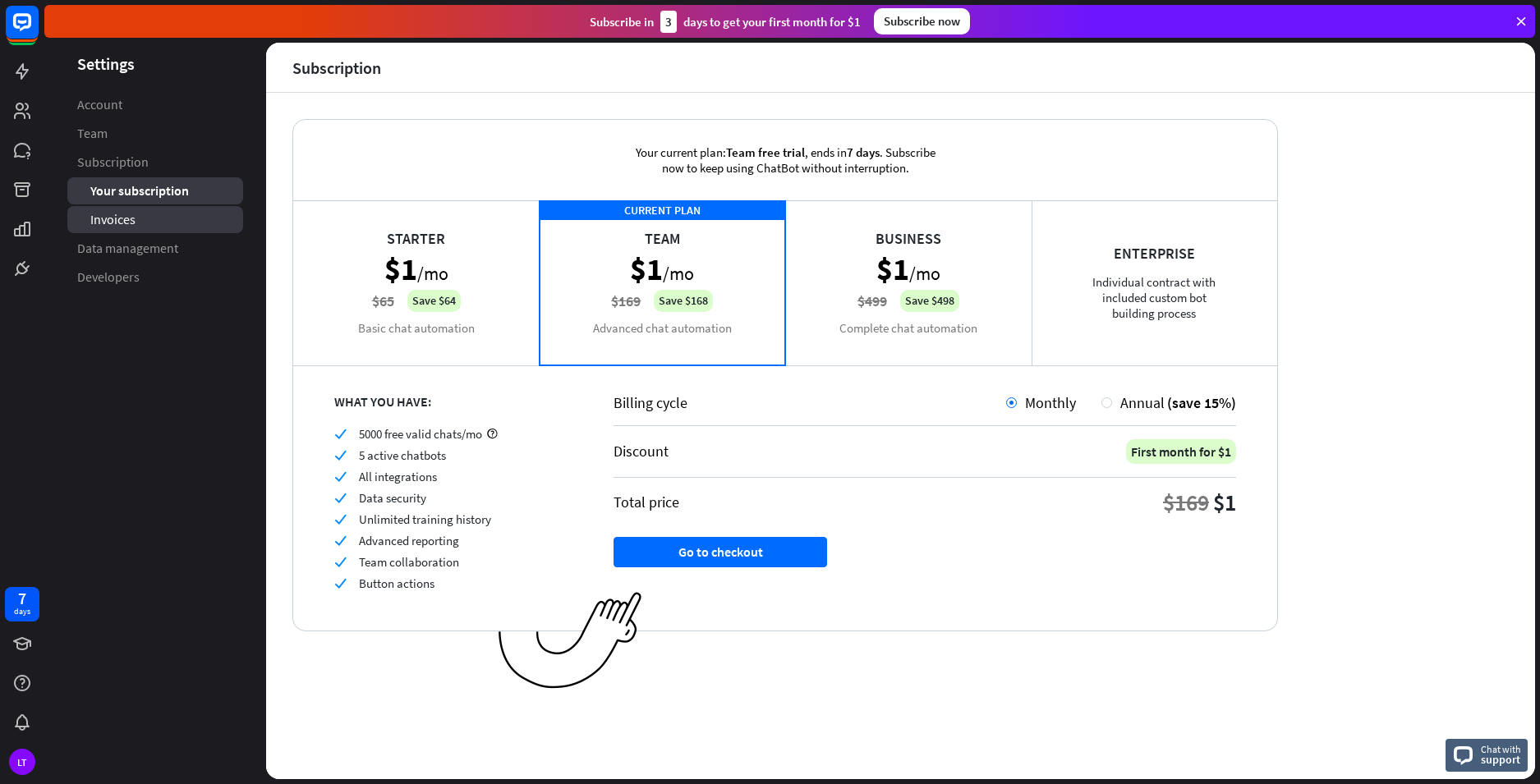 click on "Invoices" at bounding box center [113, 219] 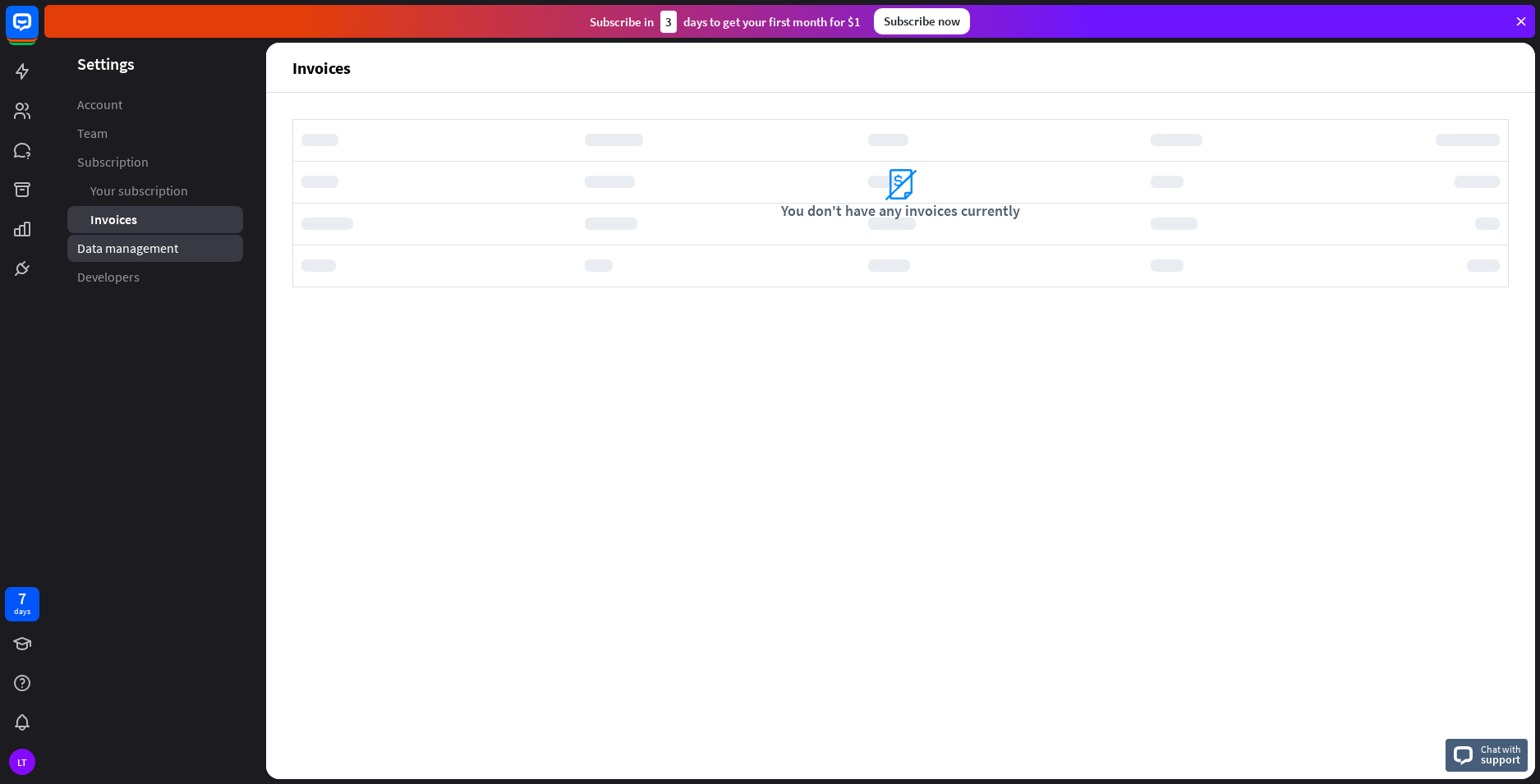click on "Data management" at bounding box center (127, 248) 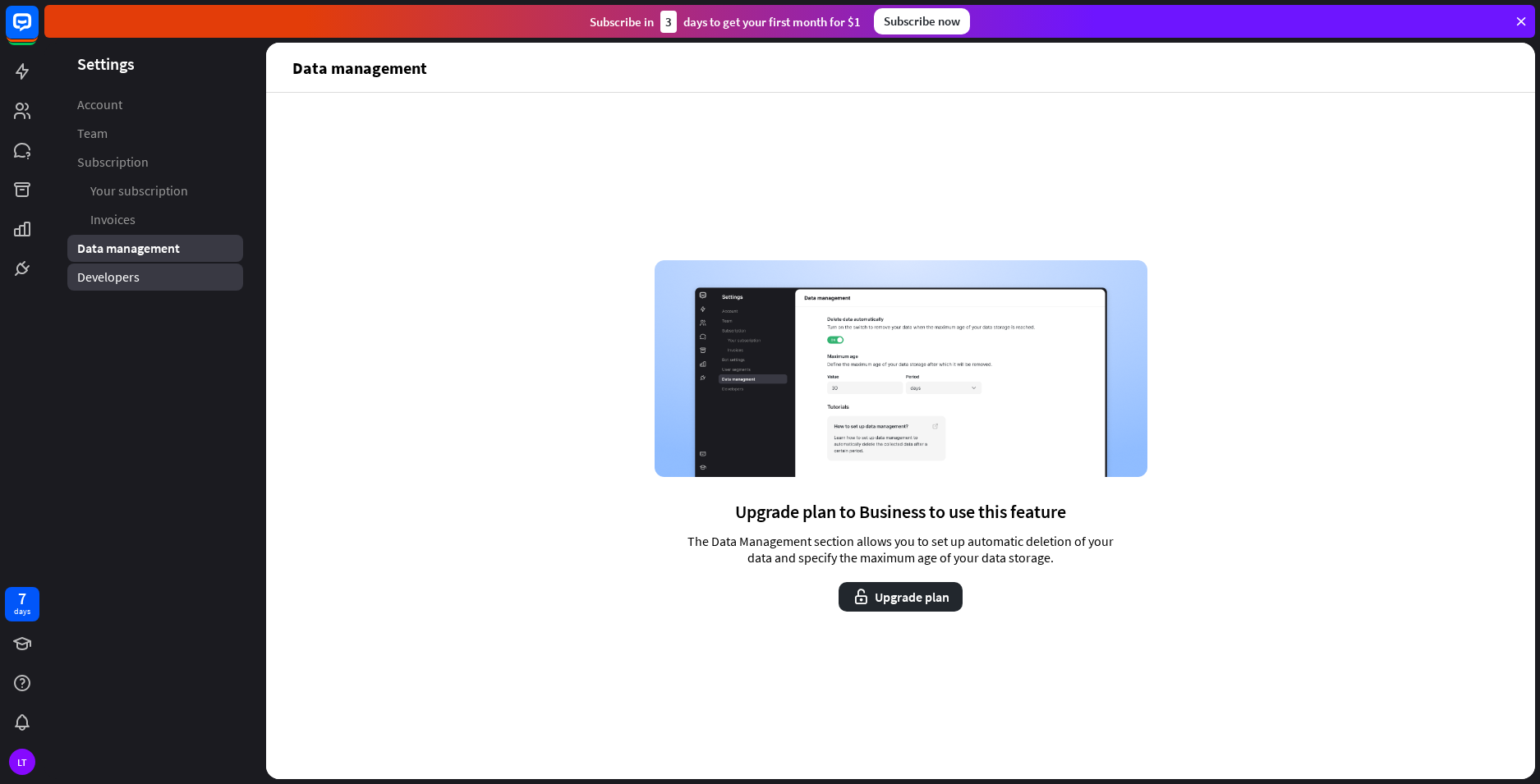 click on "Developers" at bounding box center [108, 277] 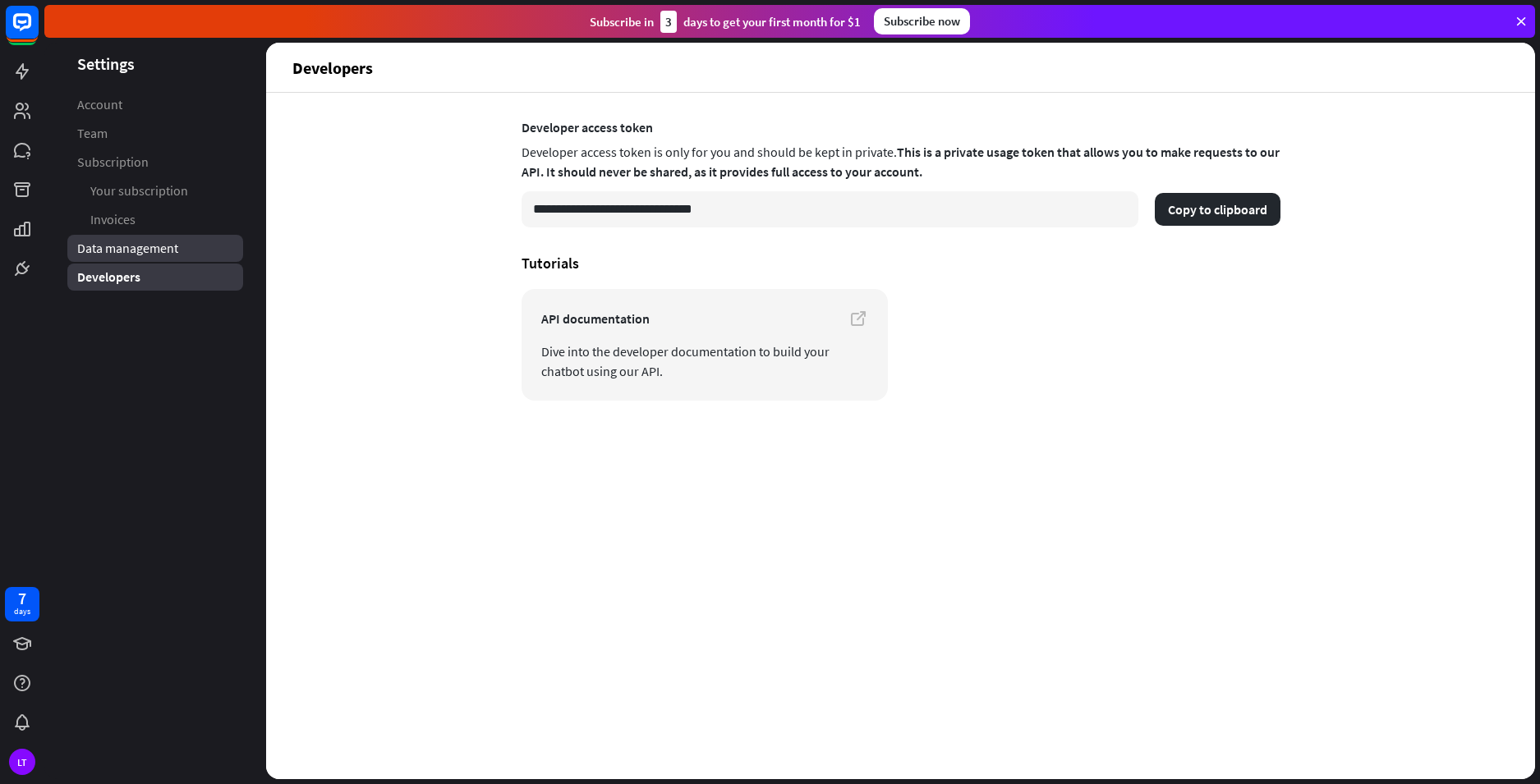 click on "Data management" at bounding box center (127, 248) 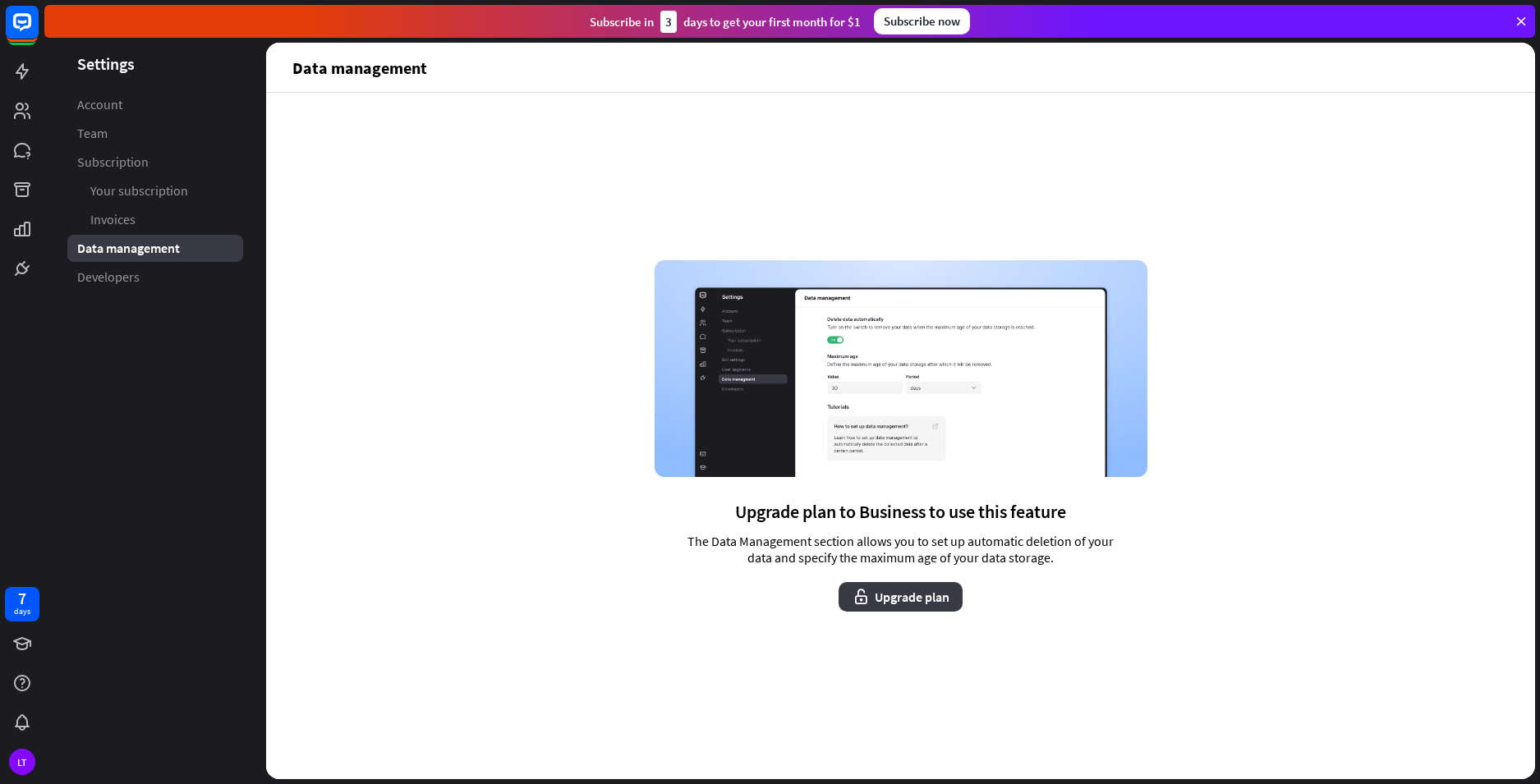 click on "Upgrade plan" at bounding box center [900, 597] 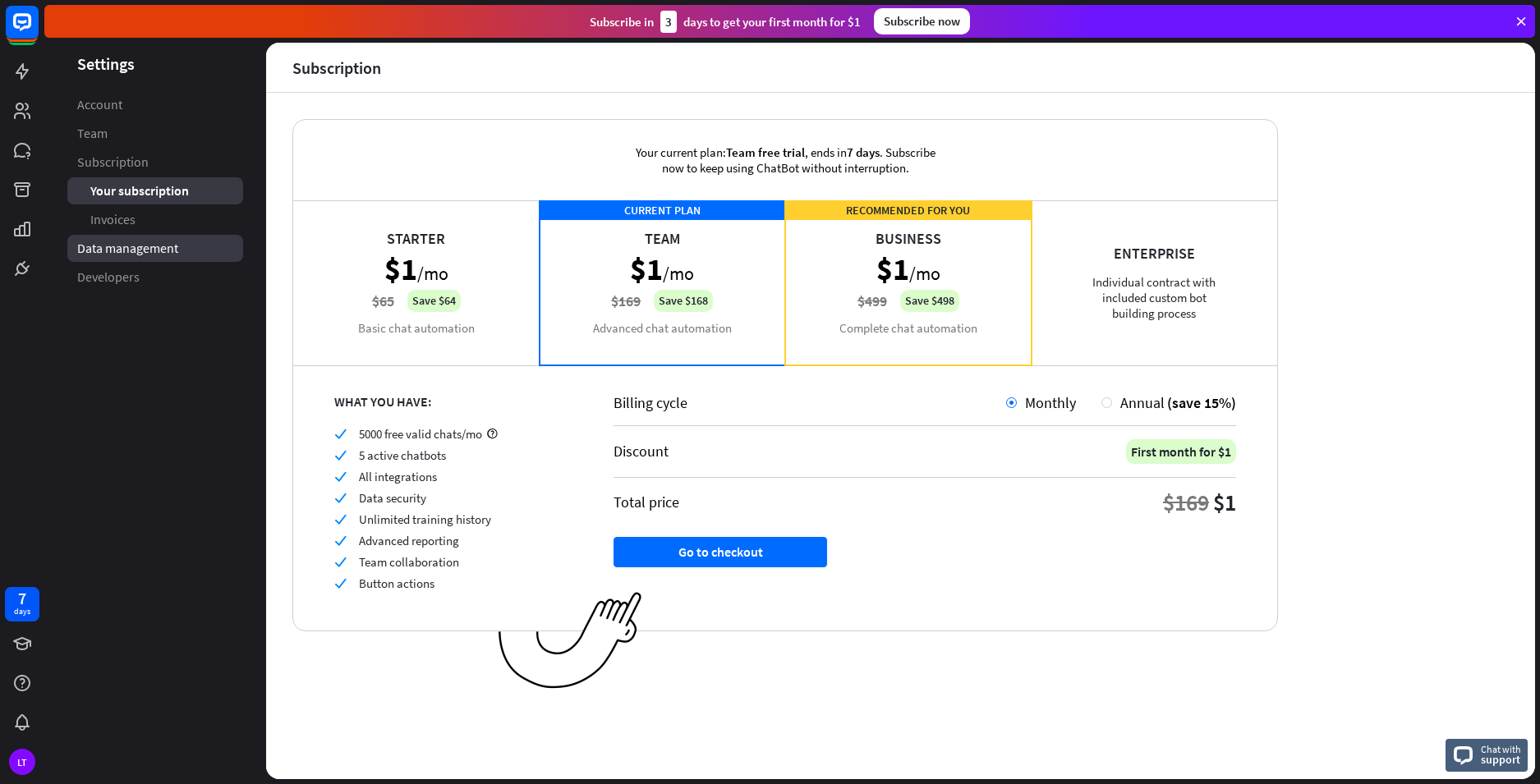 click on "Data management" at bounding box center [127, 248] 